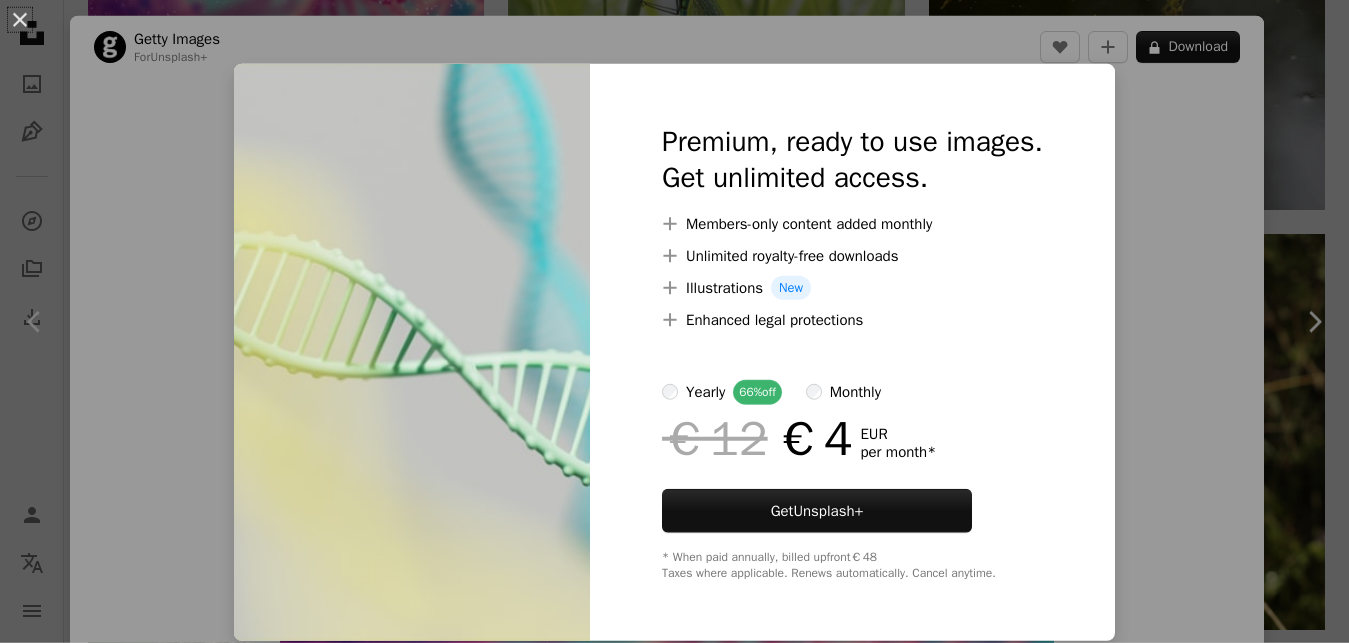 scroll, scrollTop: 1652, scrollLeft: 0, axis: vertical 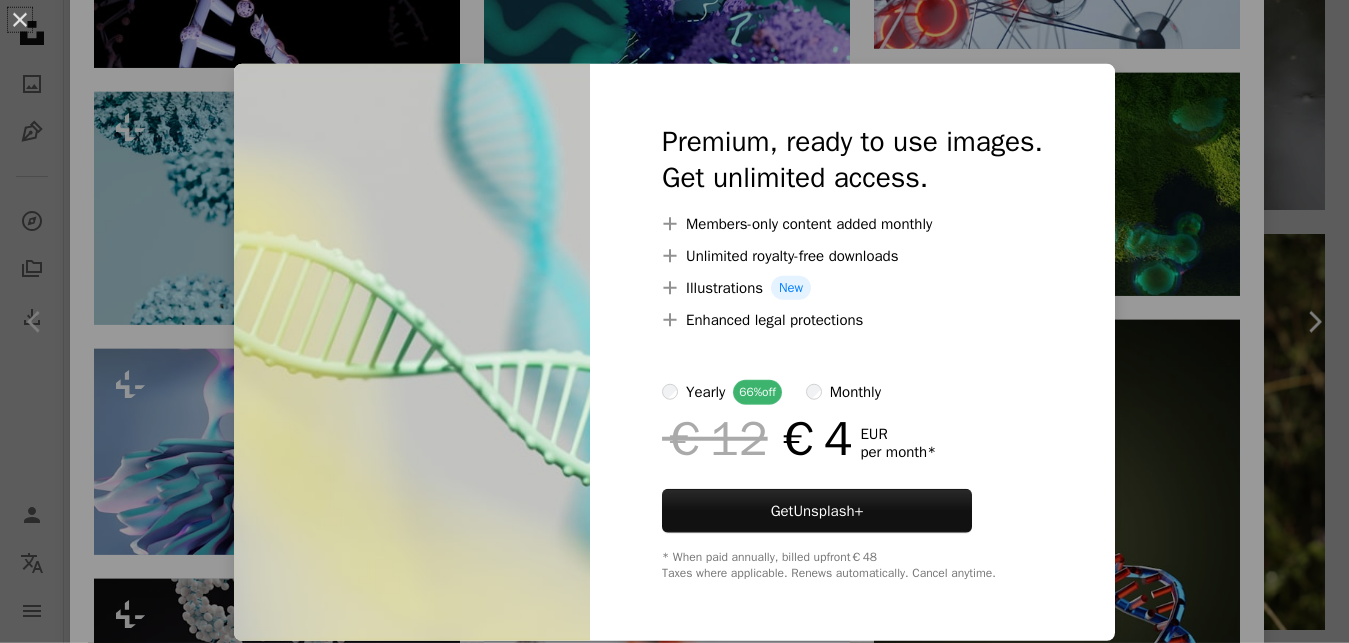 click on "An X shape Premium, ready to use images. Get unlimited access. A plus sign Members-only content added monthly A plus sign Unlimited royalty-free downloads A plus sign Illustrations  New A plus sign Enhanced legal protections yearly 66%  off monthly €12   €4 EUR per month * Get  Unsplash+ * When paid annually, billed upfront  €48 Taxes where applicable. Renews automatically. Cancel anytime." at bounding box center (674, 321) 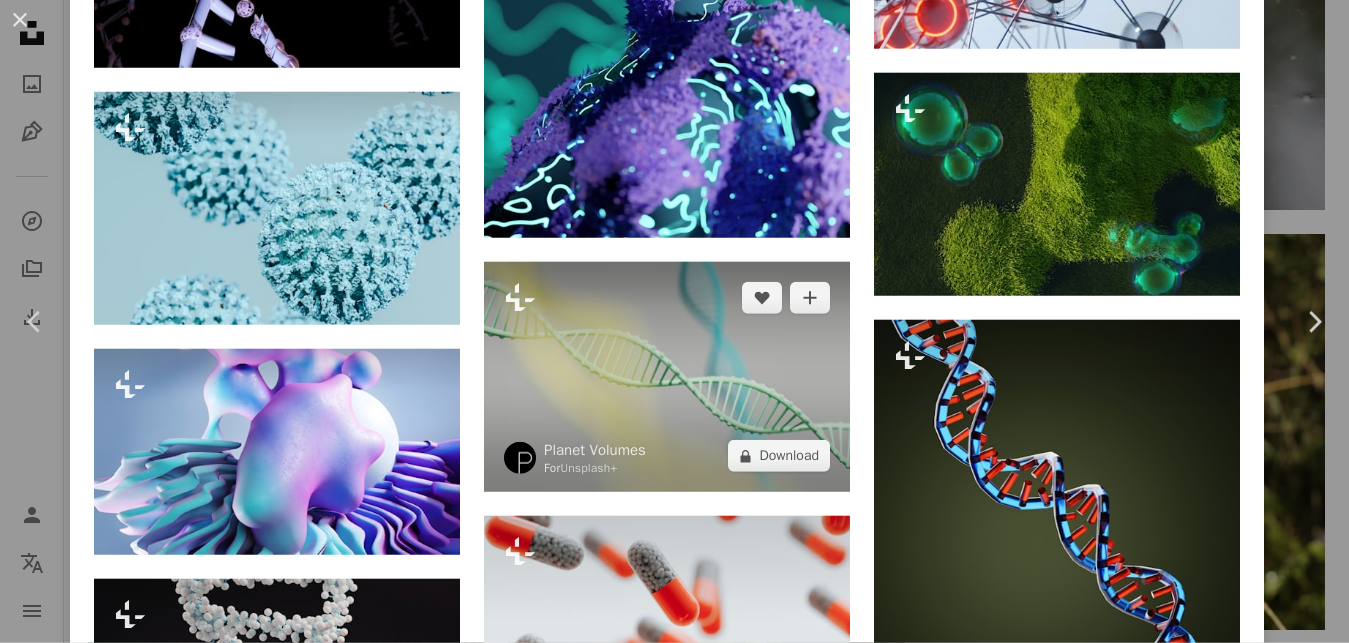 scroll, scrollTop: 1652, scrollLeft: 0, axis: vertical 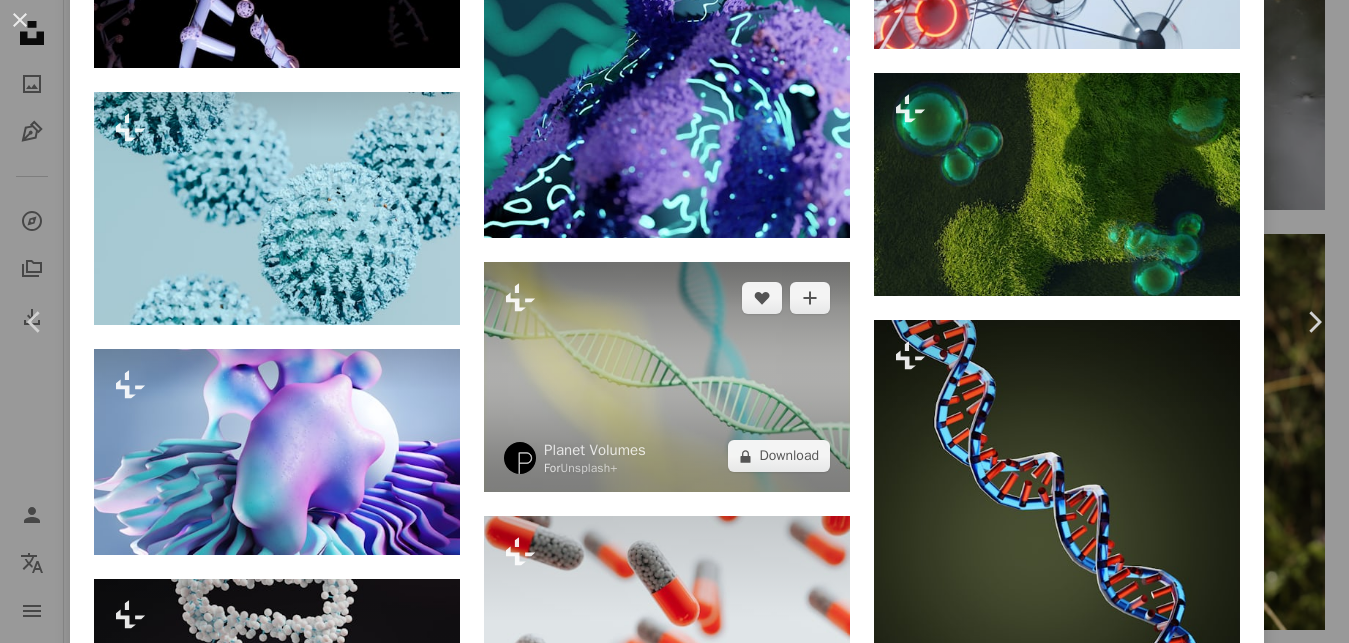click at bounding box center (667, 377) 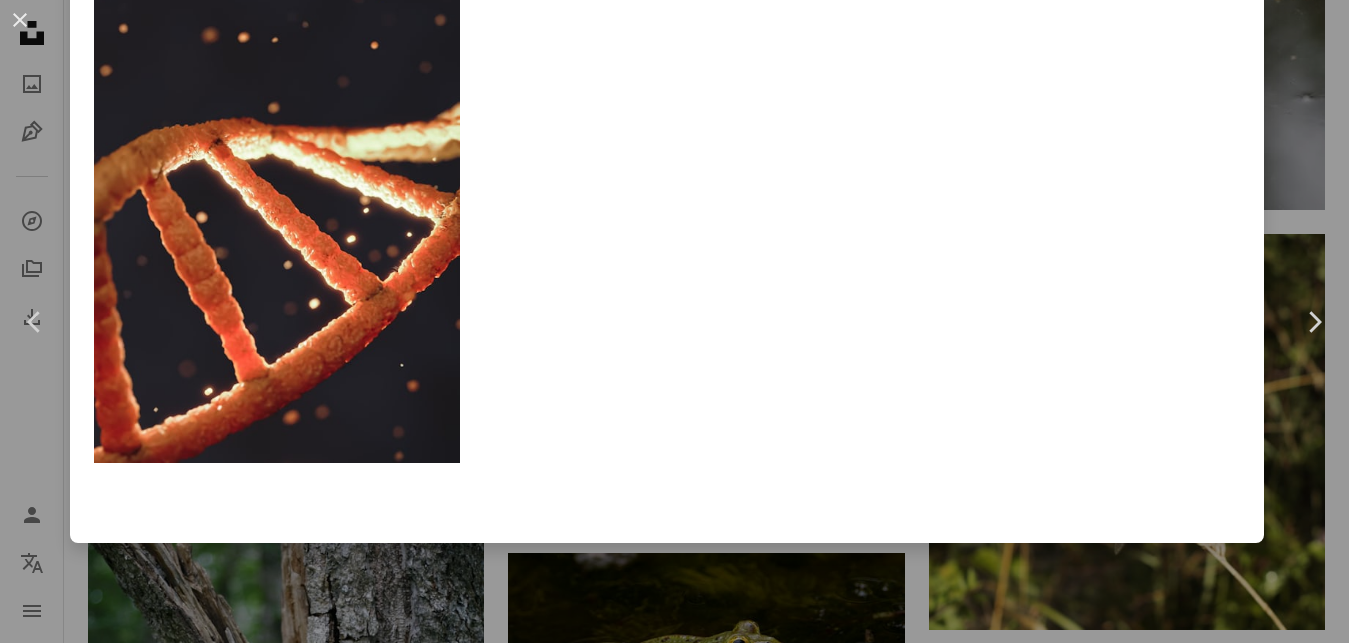scroll, scrollTop: 0, scrollLeft: 0, axis: both 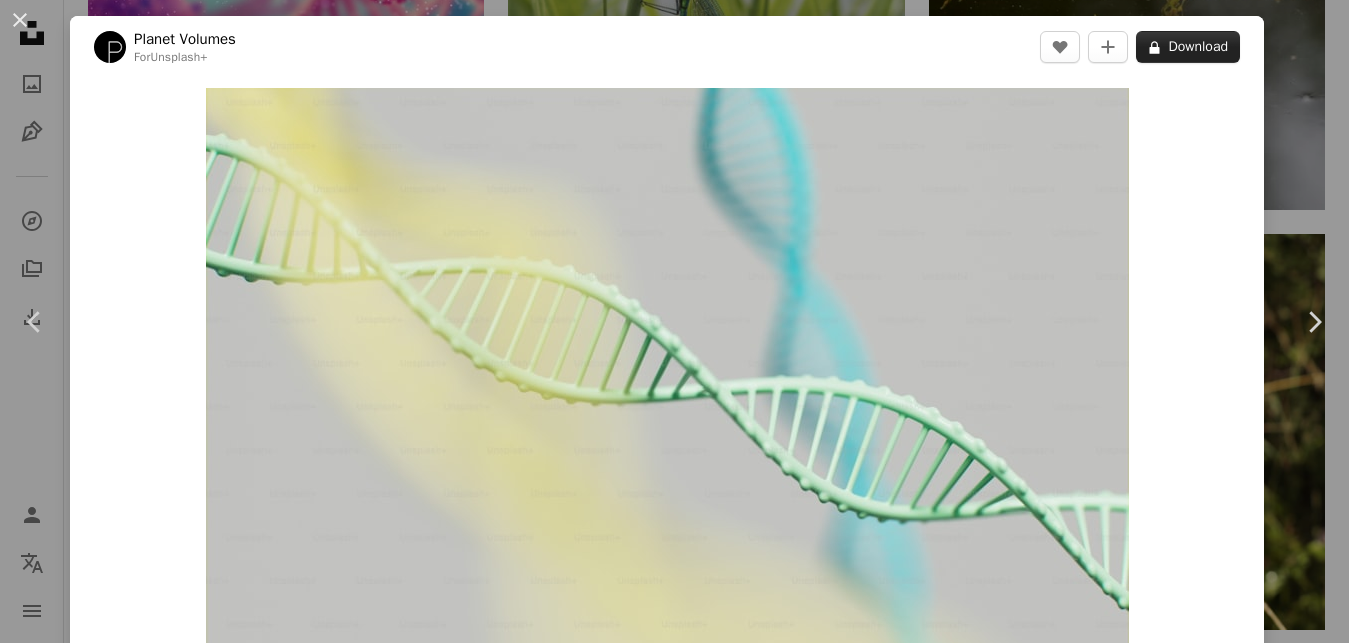 click on "A lock Download" at bounding box center (1188, 47) 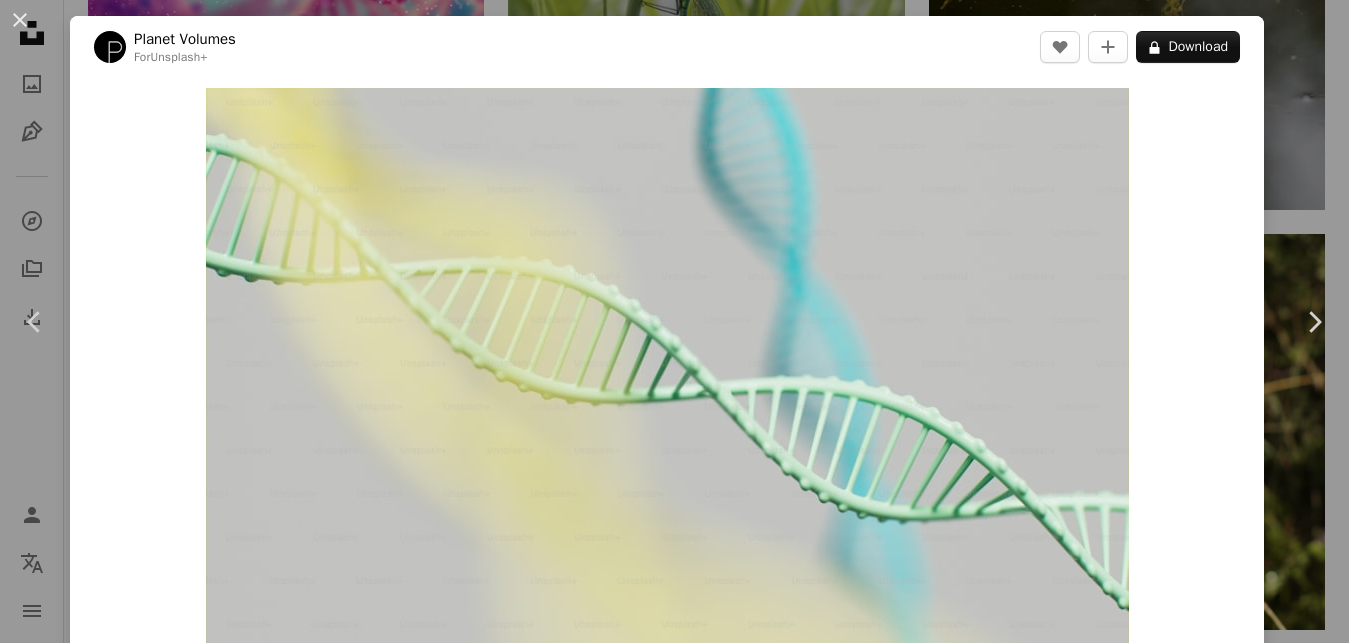 click on "Unsplash+" at bounding box center [828, 6118] 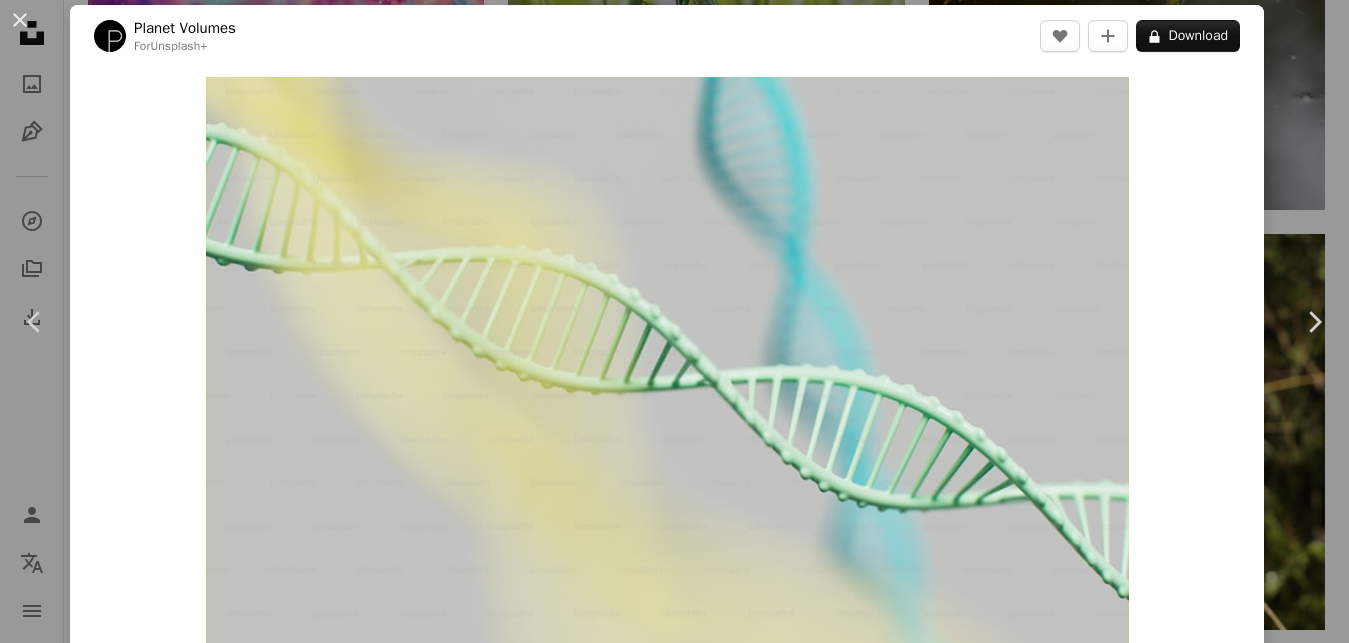scroll, scrollTop: 0, scrollLeft: 0, axis: both 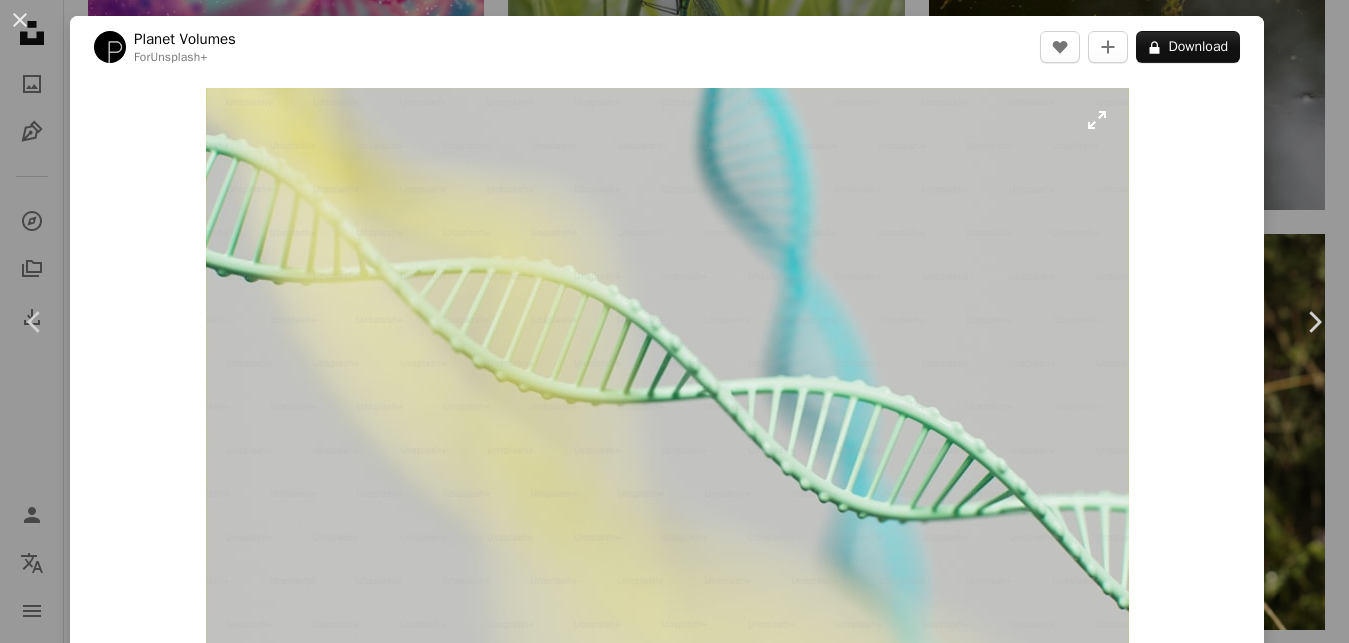 click at bounding box center [667, 378] 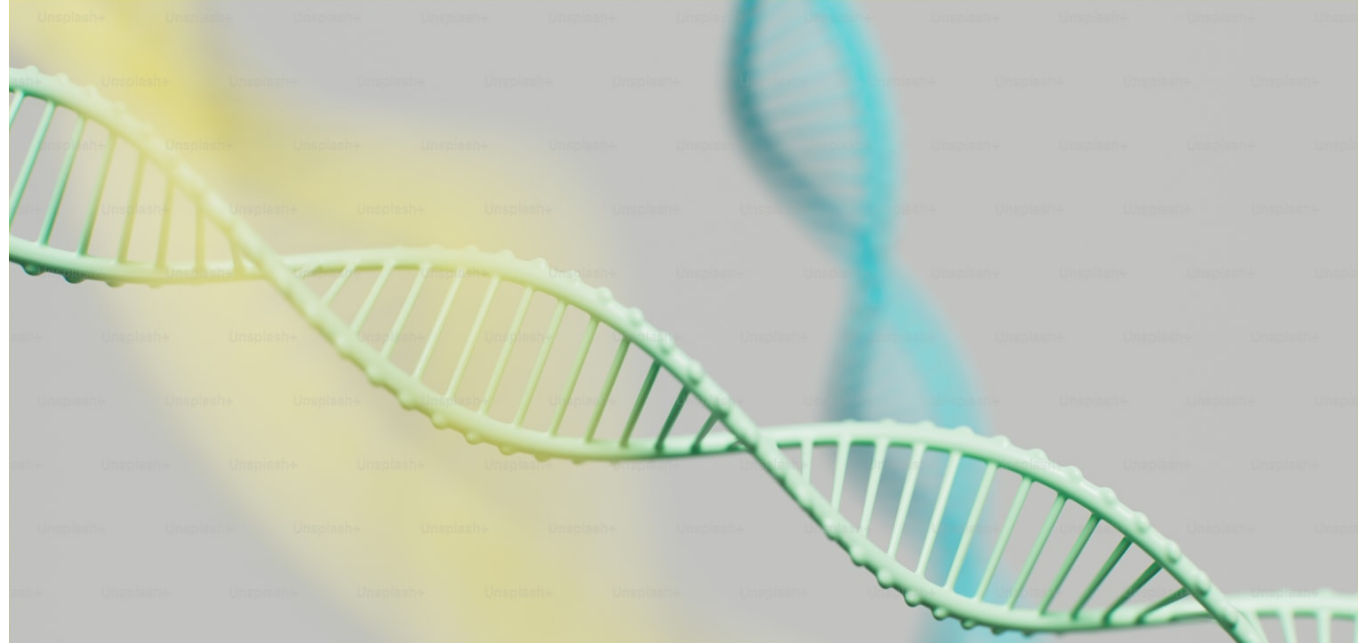 scroll, scrollTop: 1664, scrollLeft: 0, axis: vertical 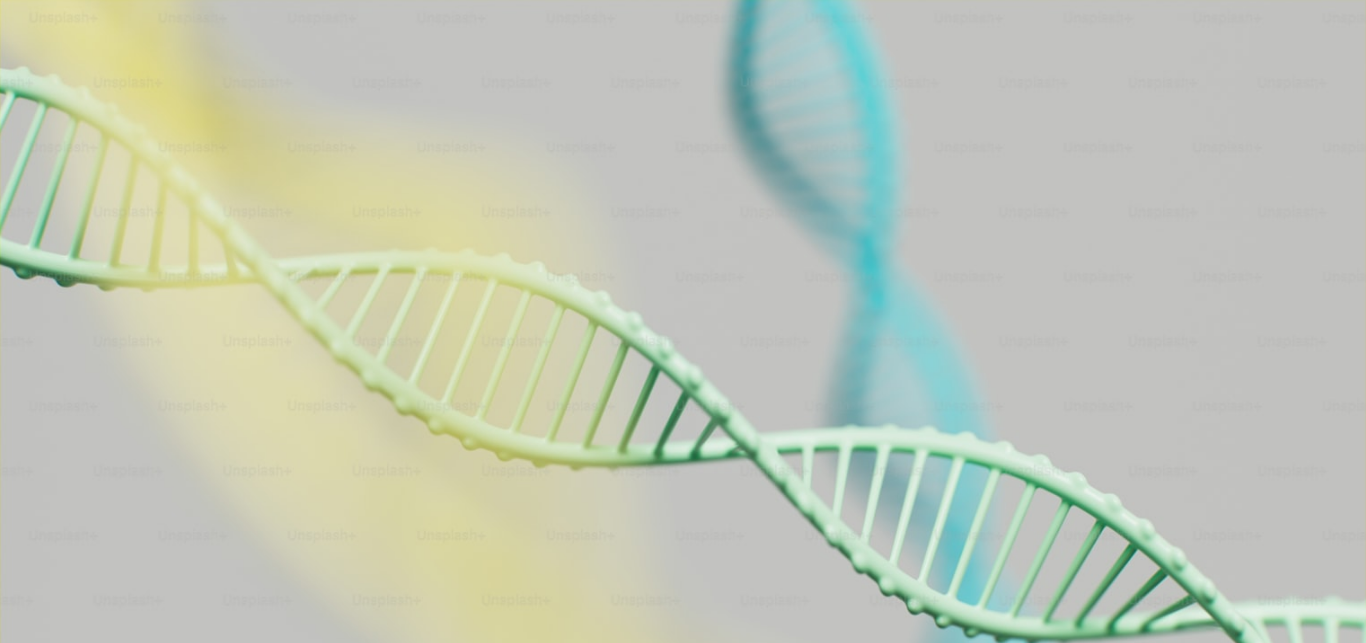 click at bounding box center [683, 429] 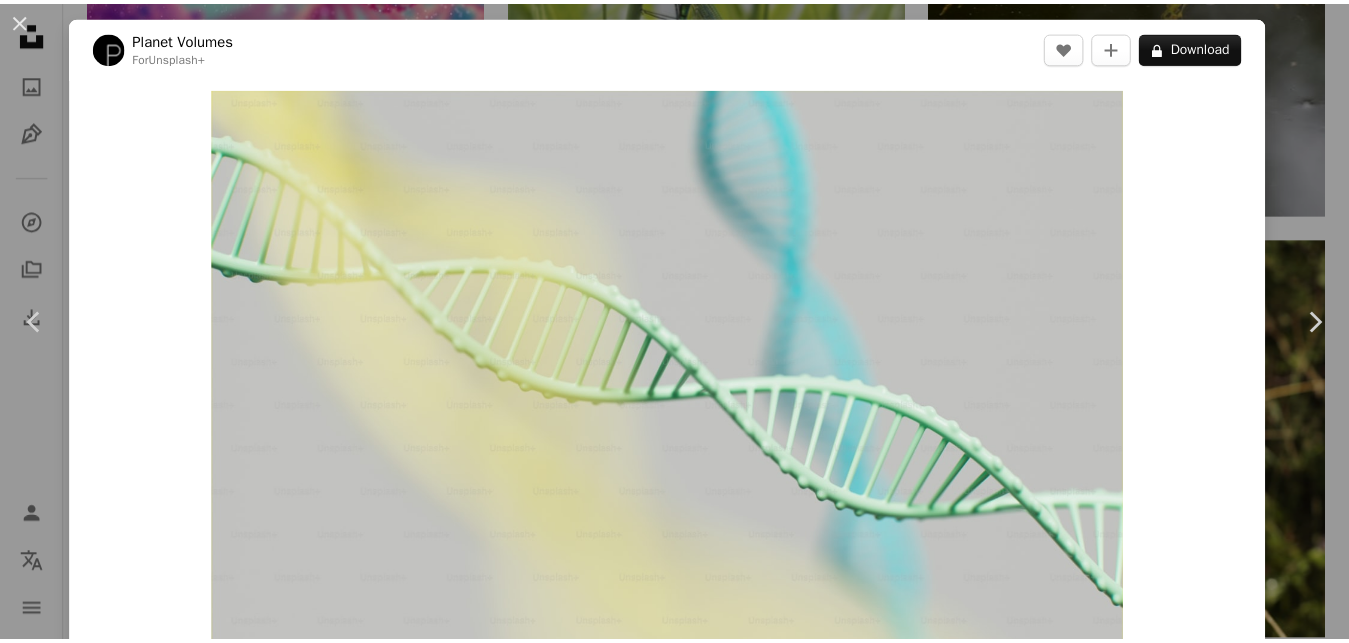 scroll, scrollTop: 1652, scrollLeft: 0, axis: vertical 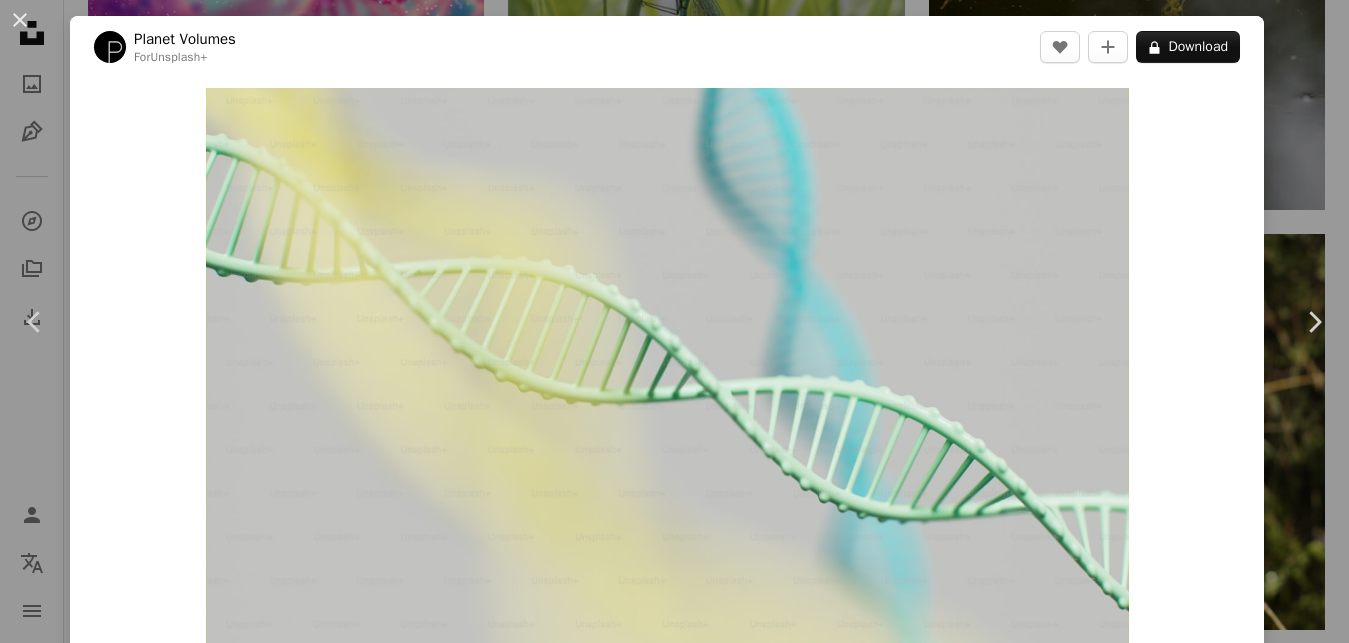 click on "Zoom in" at bounding box center (667, 378) 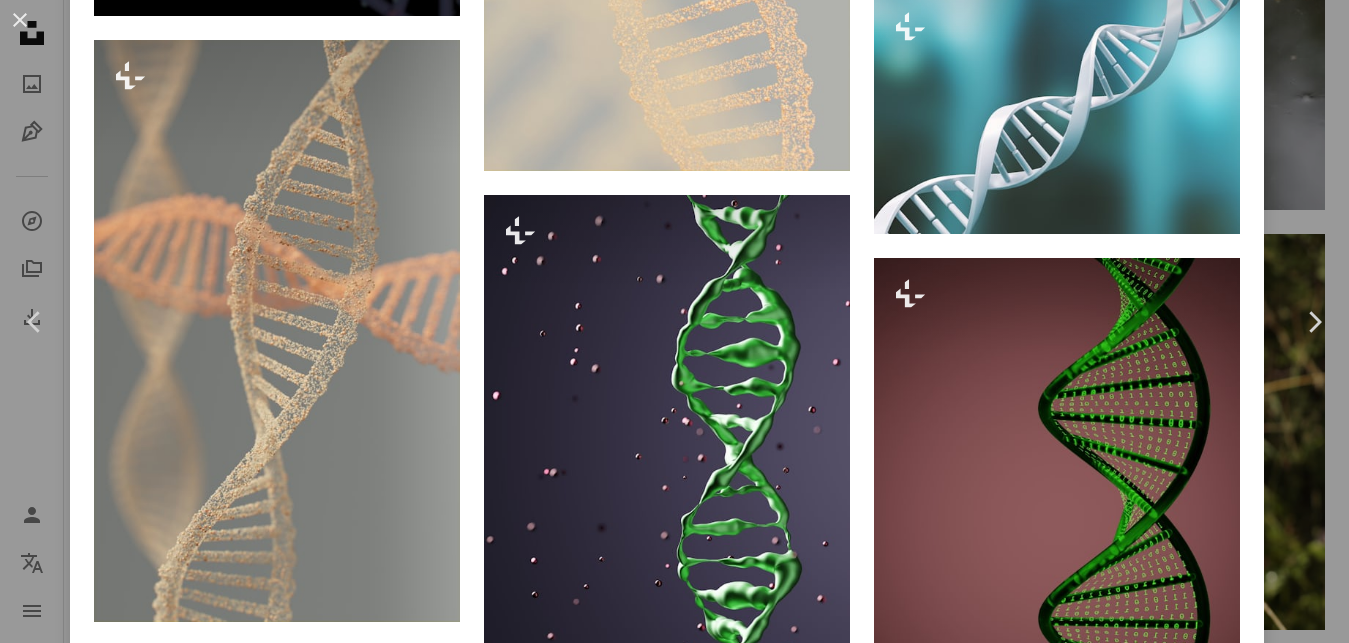 scroll, scrollTop: 2700, scrollLeft: 0, axis: vertical 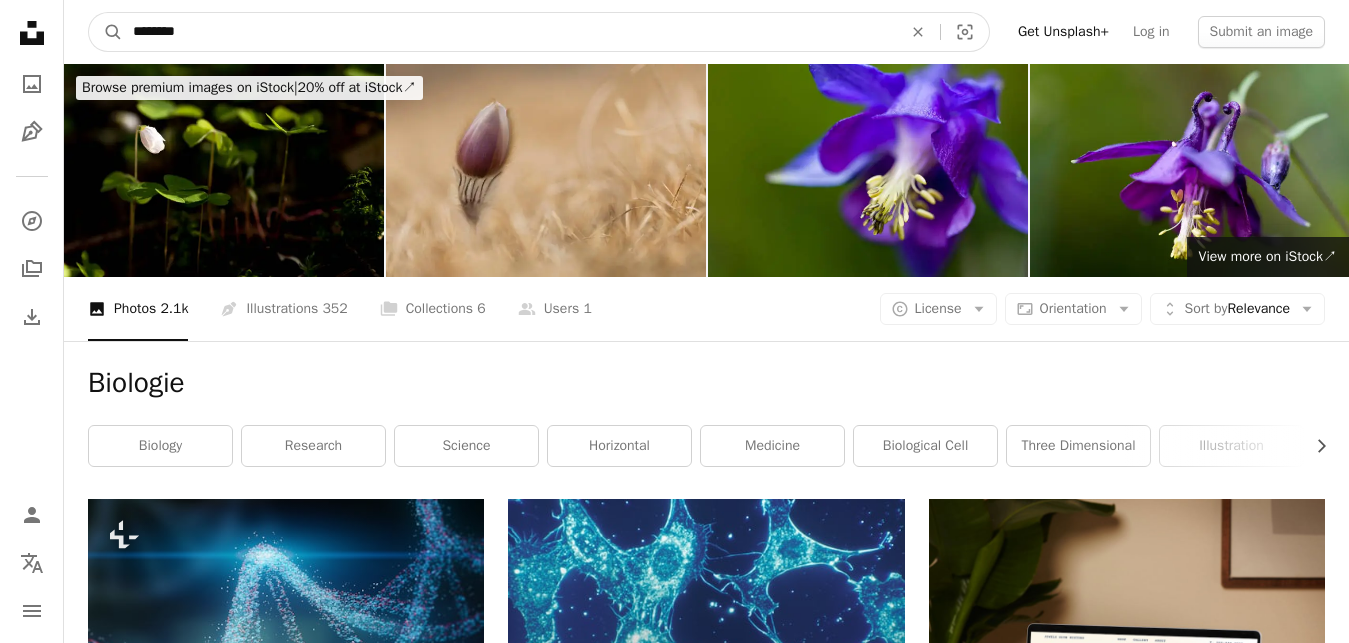 drag, startPoint x: 182, startPoint y: 33, endPoint x: 133, endPoint y: 28, distance: 49.25444 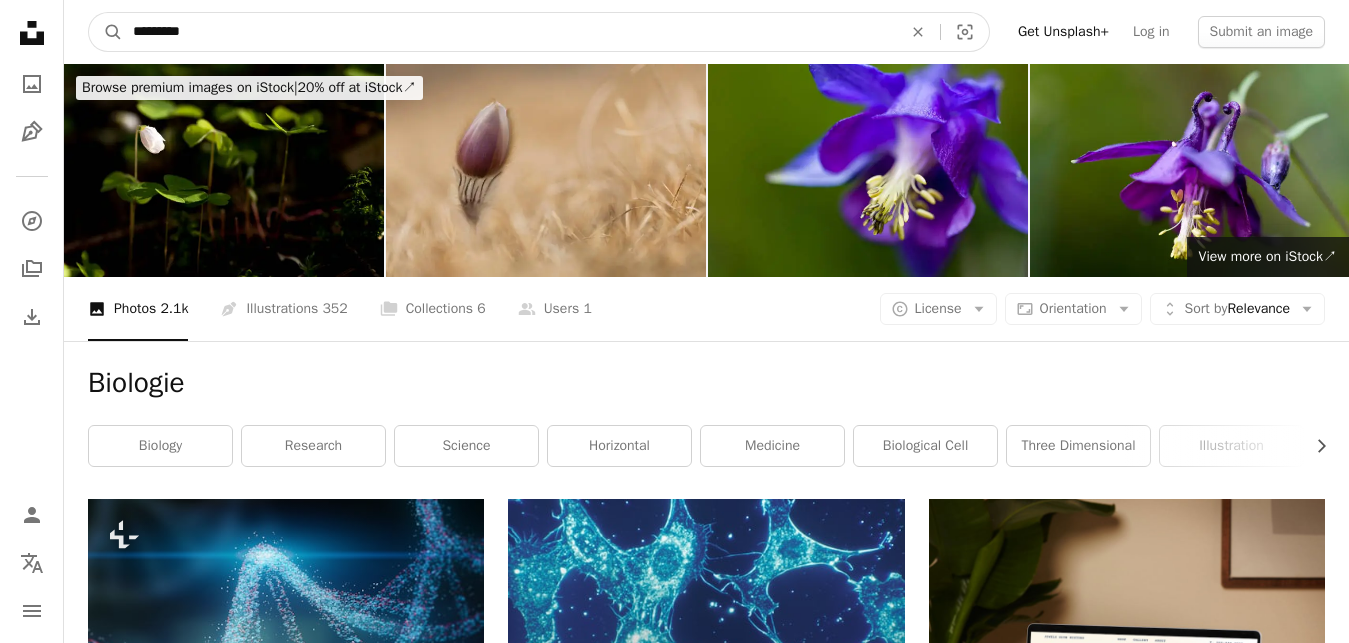 type on "********" 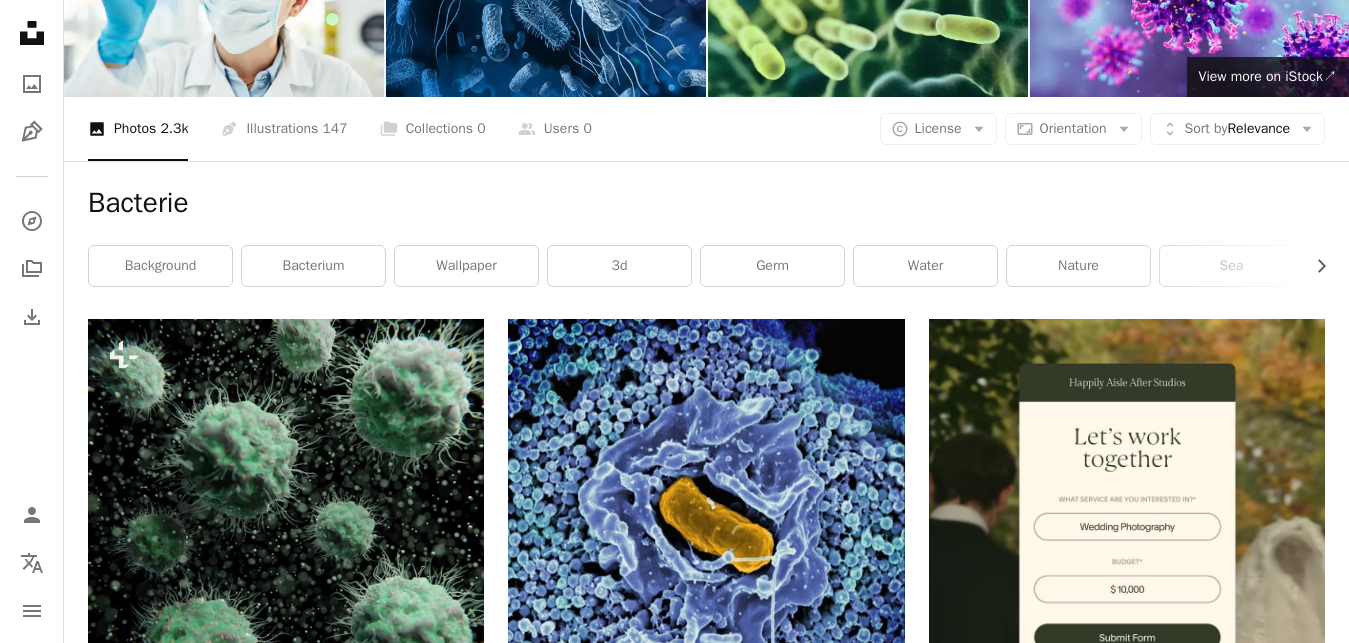 scroll, scrollTop: 0, scrollLeft: 0, axis: both 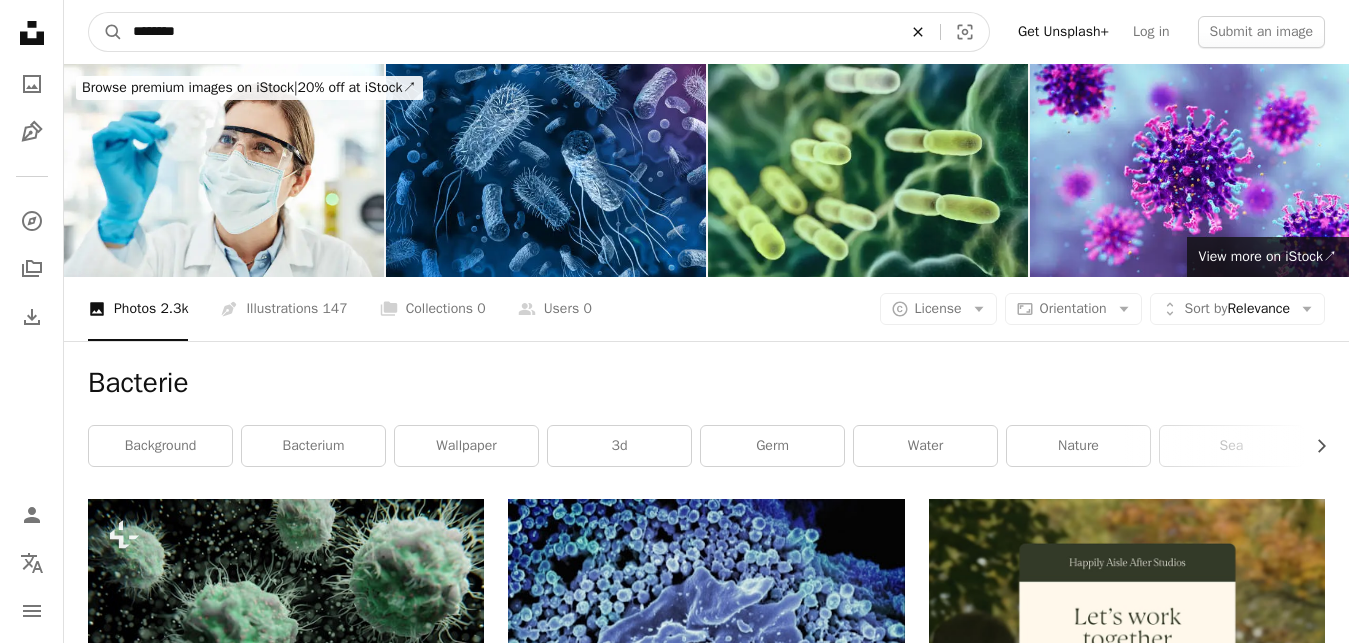 click on "An X shape" 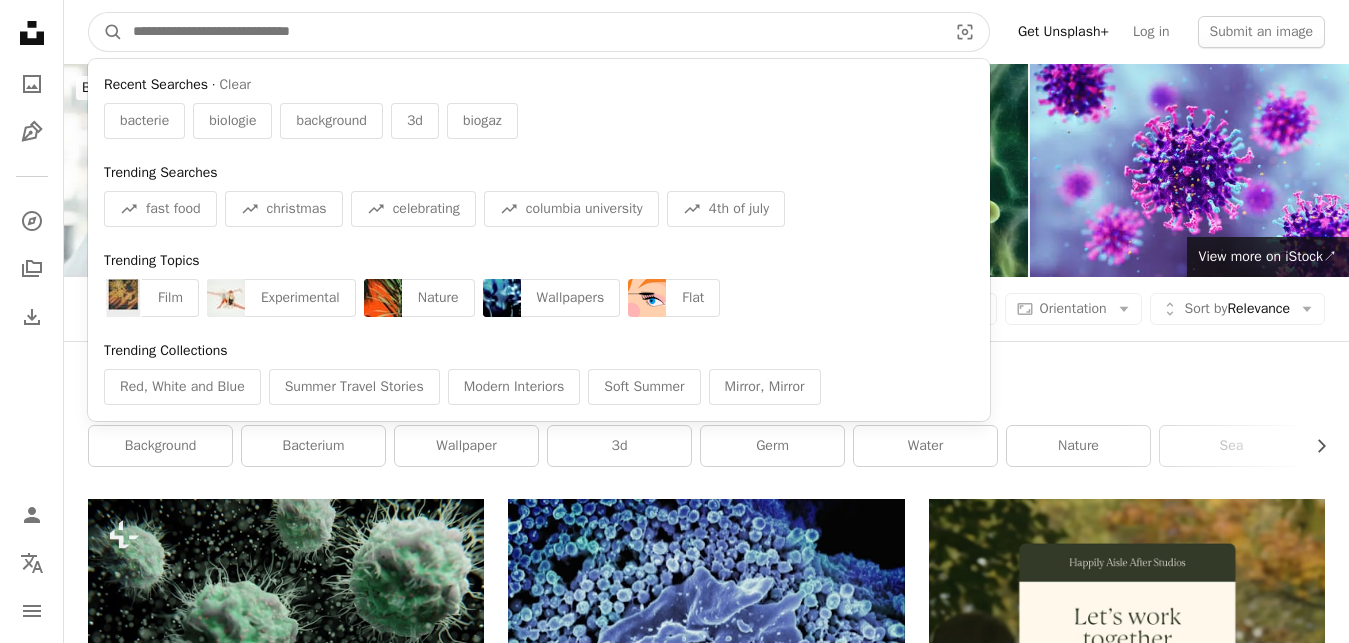 click at bounding box center [532, 32] 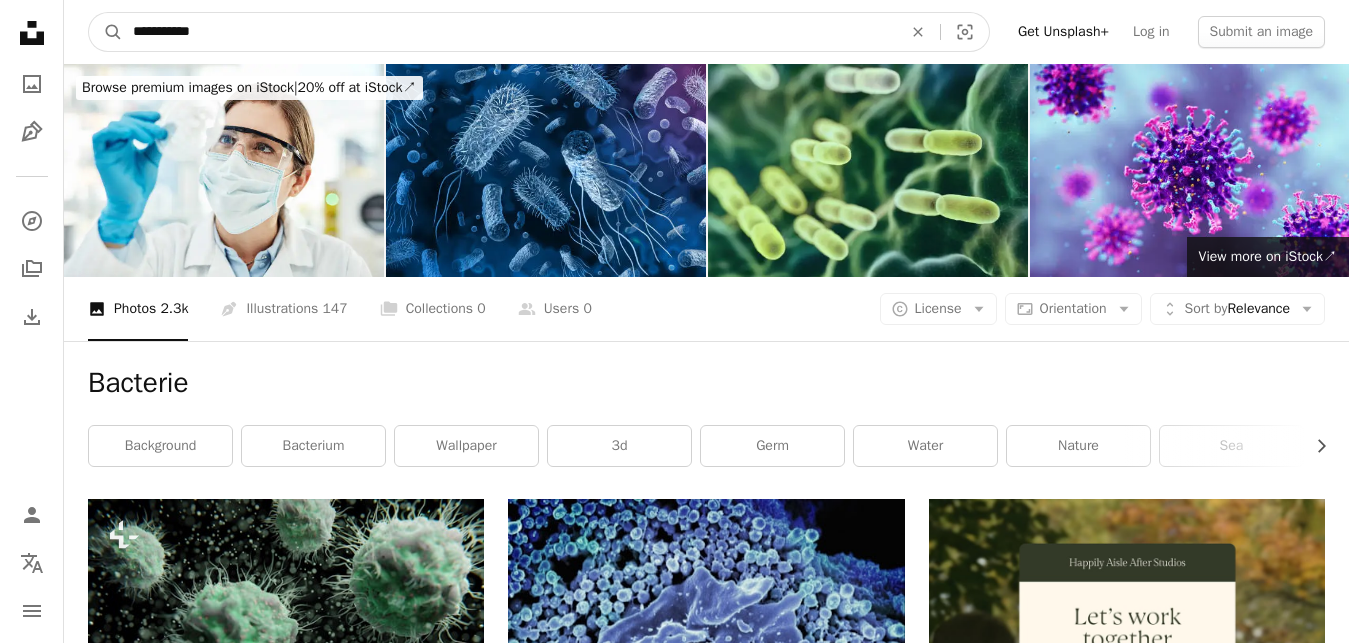 type on "**********" 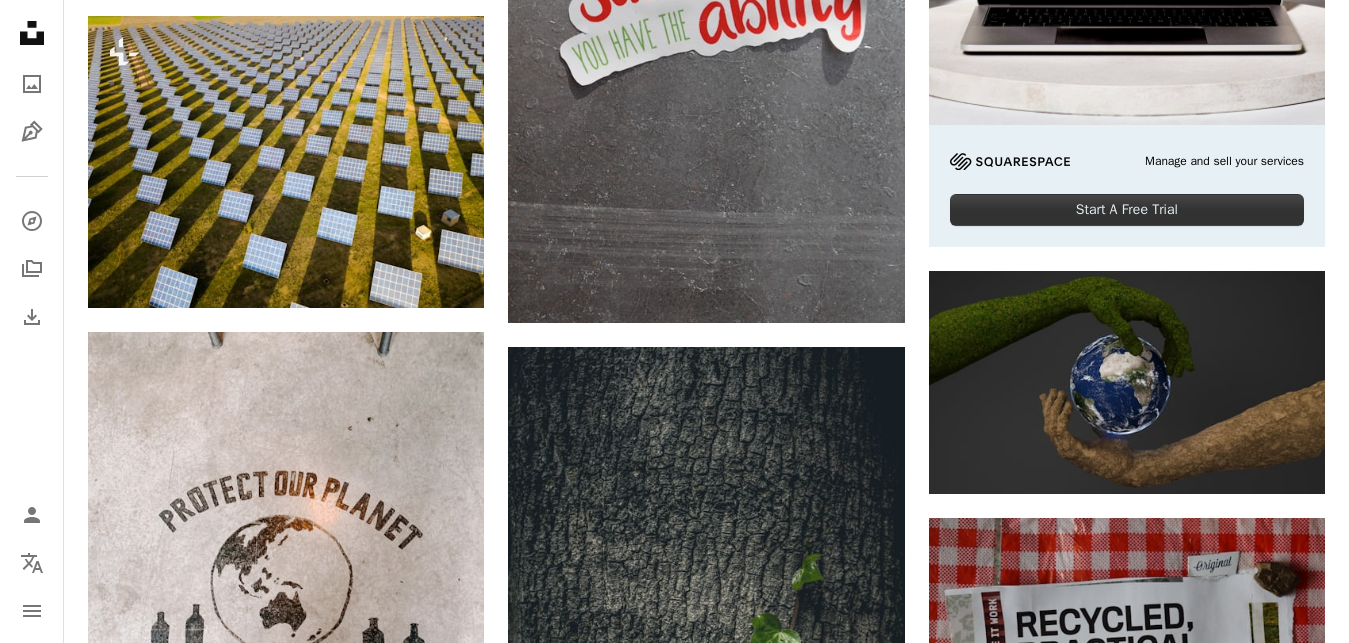scroll, scrollTop: 841, scrollLeft: 0, axis: vertical 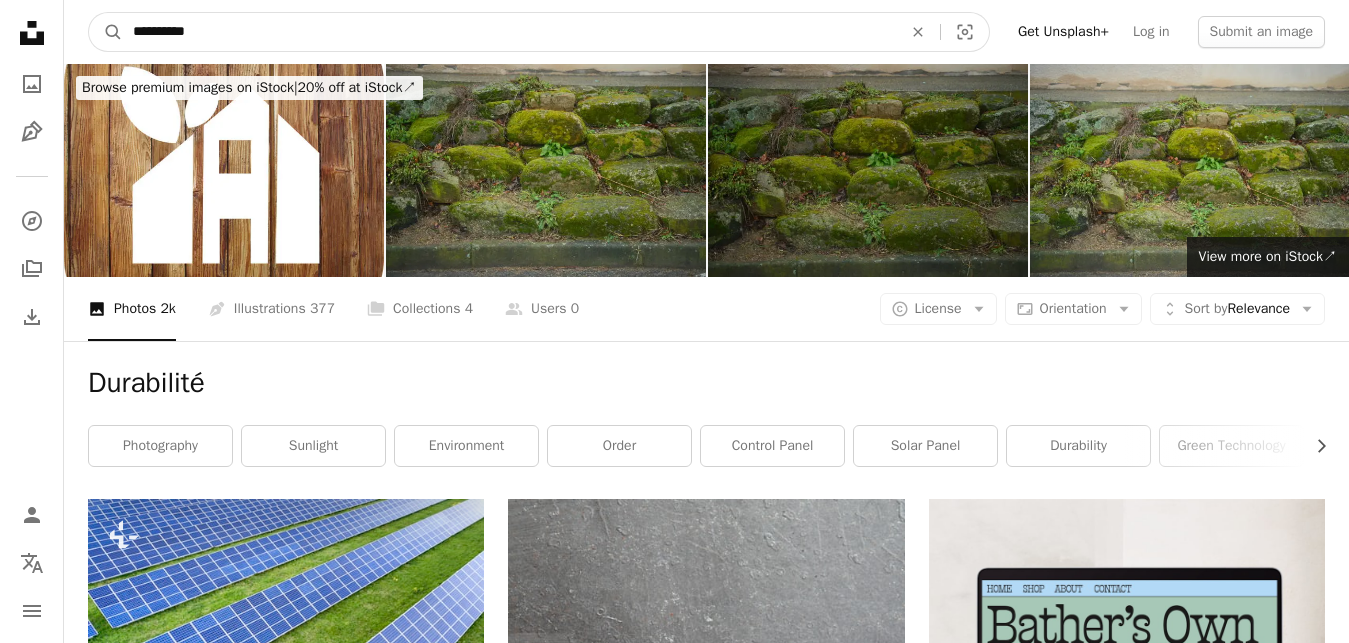 drag, startPoint x: 189, startPoint y: 32, endPoint x: 134, endPoint y: 34, distance: 55.03635 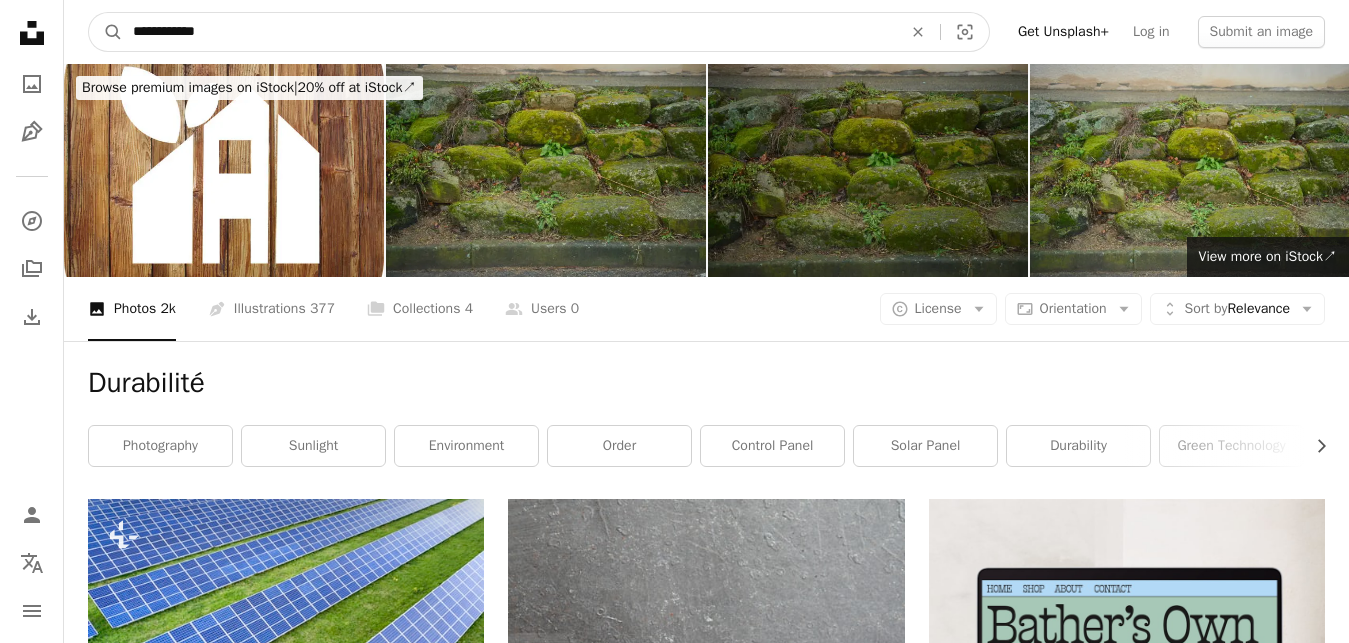 type on "**********" 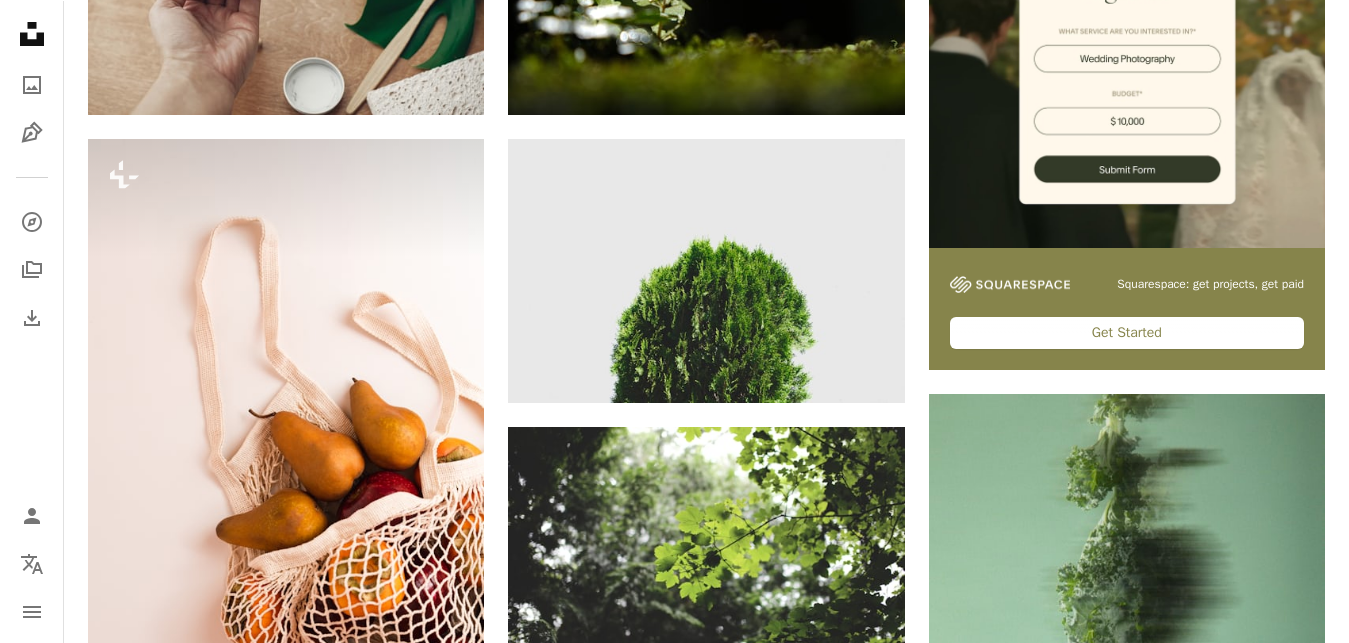 scroll, scrollTop: 663, scrollLeft: 0, axis: vertical 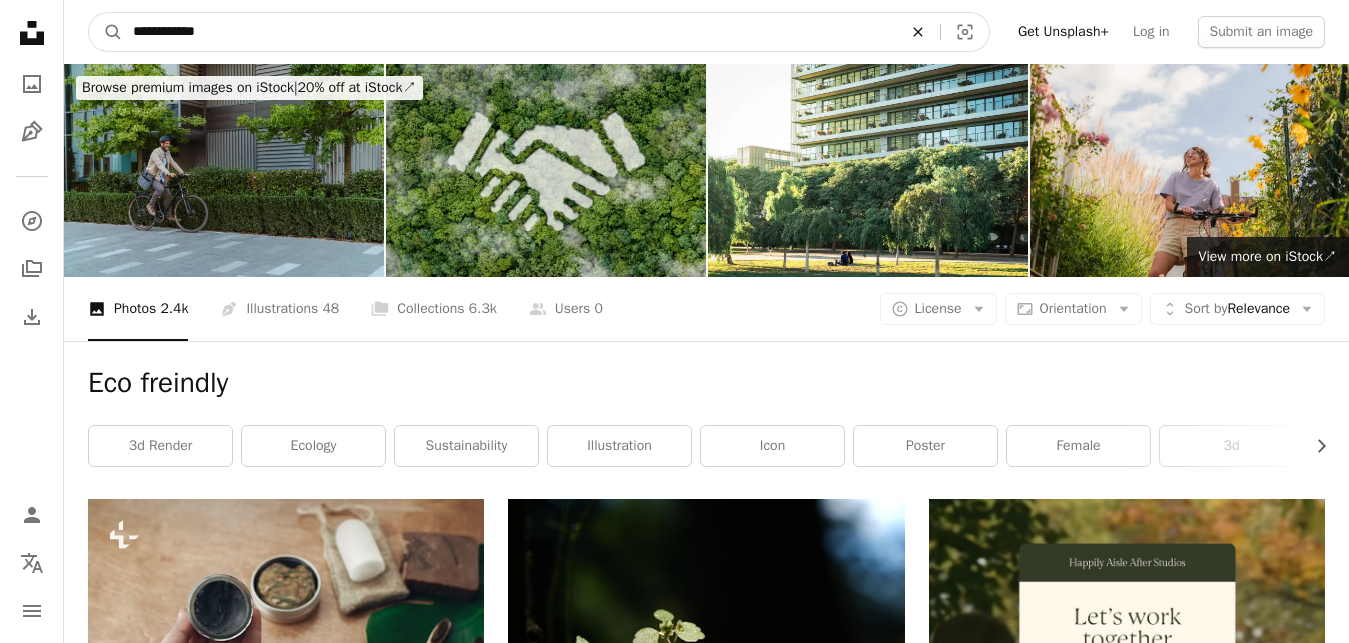click on "An X shape" 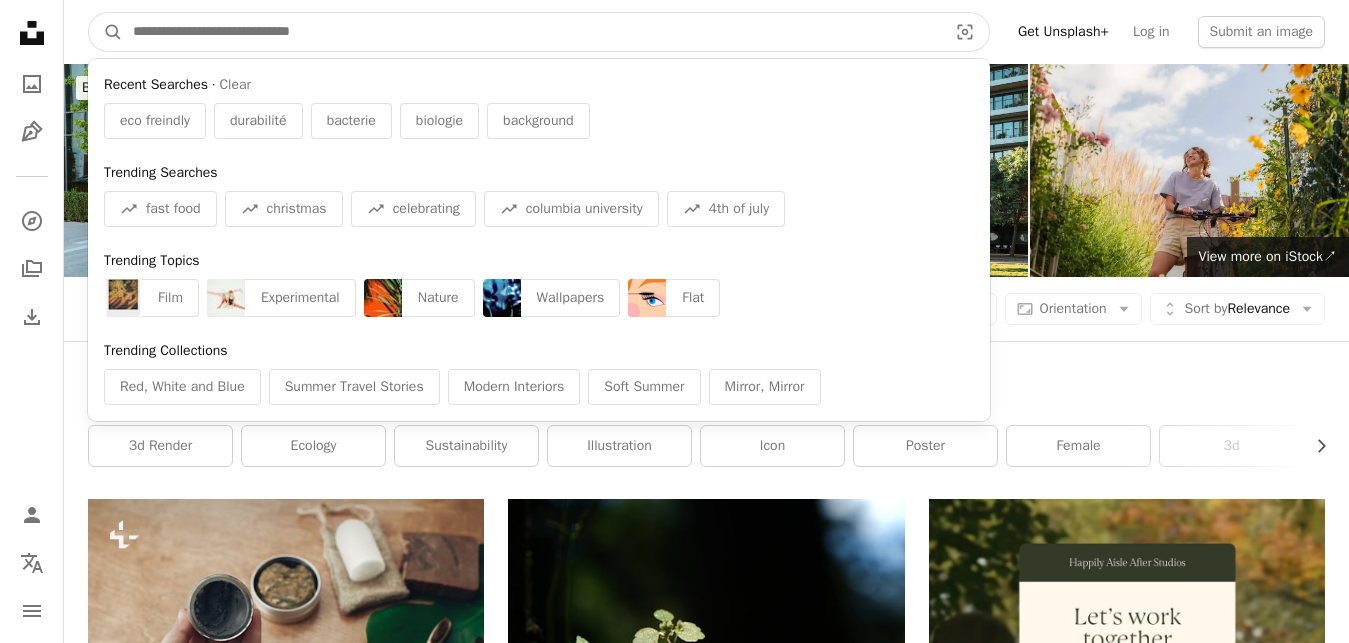 click at bounding box center [532, 32] 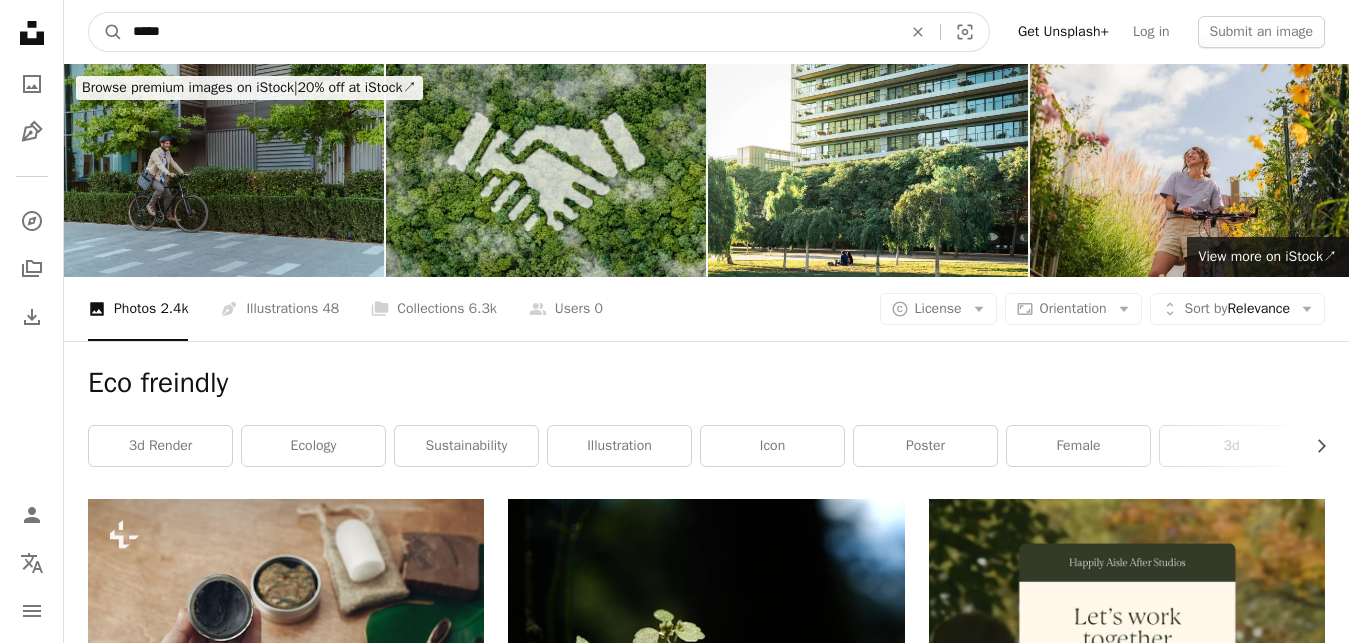 type on "*****" 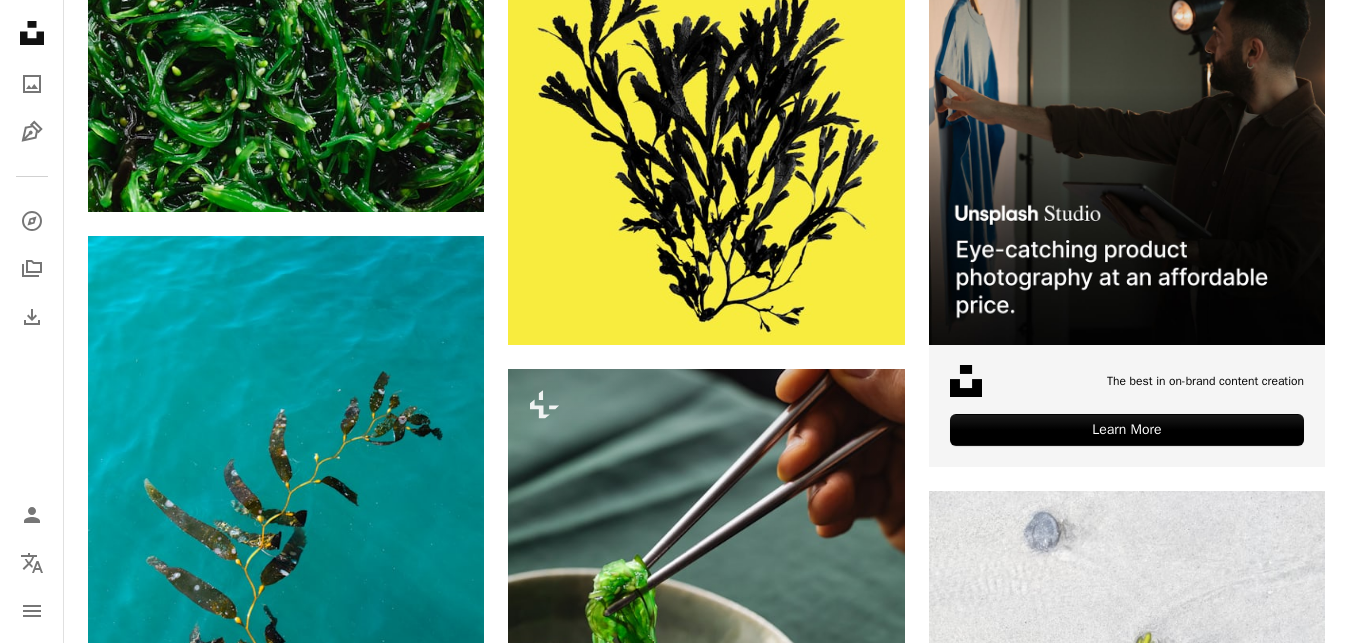 scroll, scrollTop: 629, scrollLeft: 0, axis: vertical 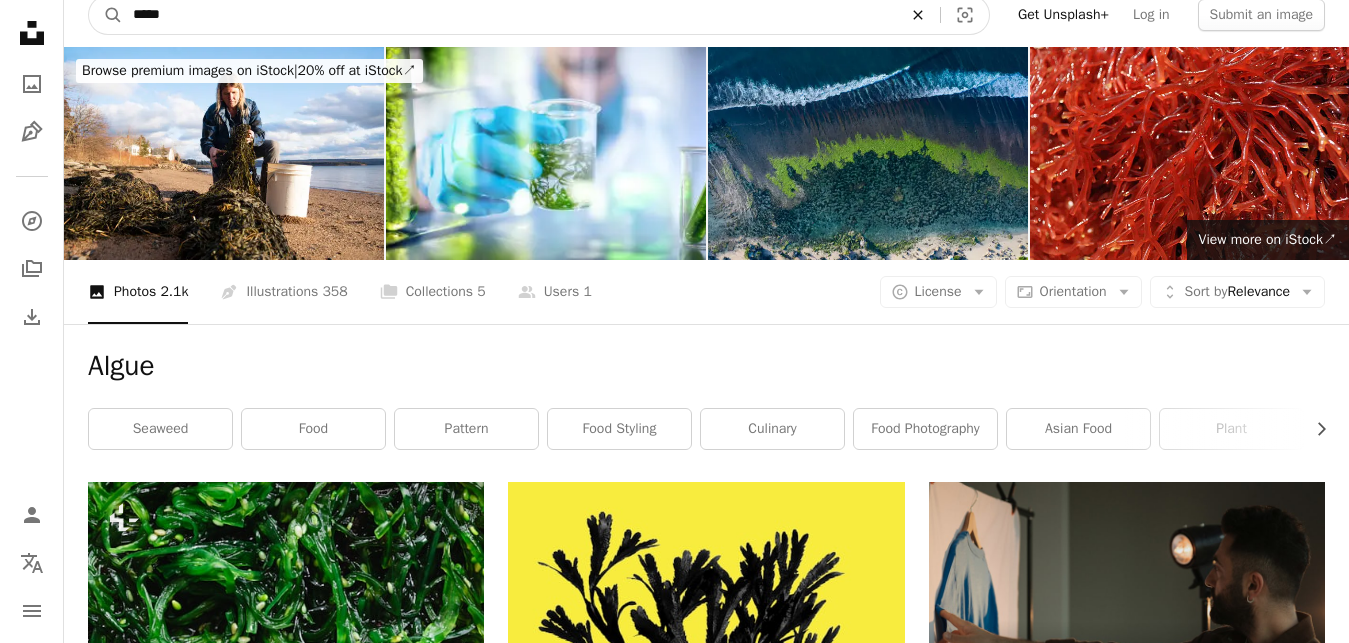 click on "An X shape" at bounding box center [918, 15] 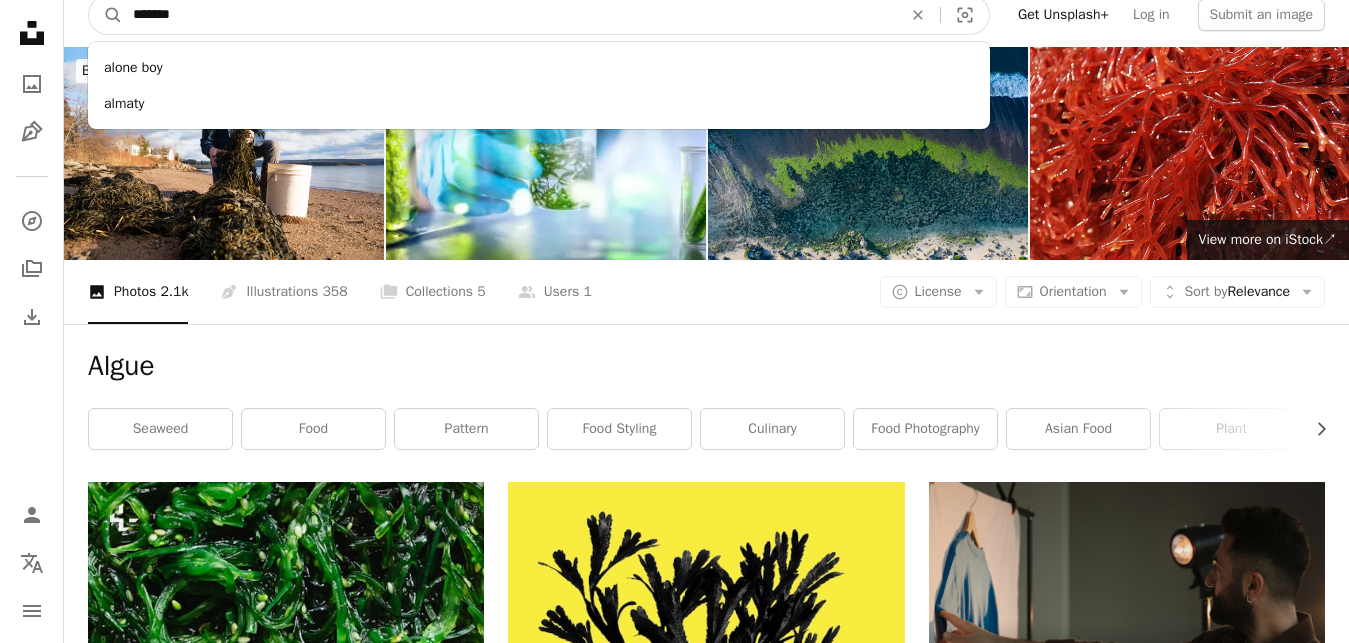 type on "********" 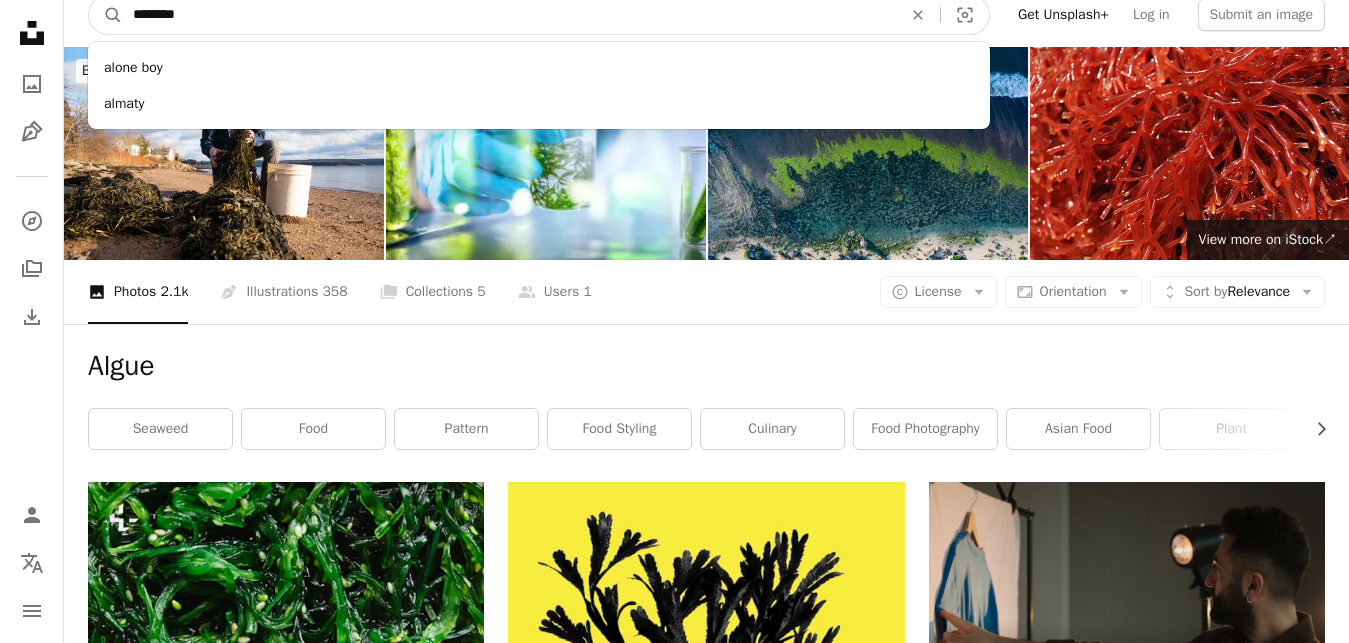 click on "A magnifying glass" at bounding box center (106, 15) 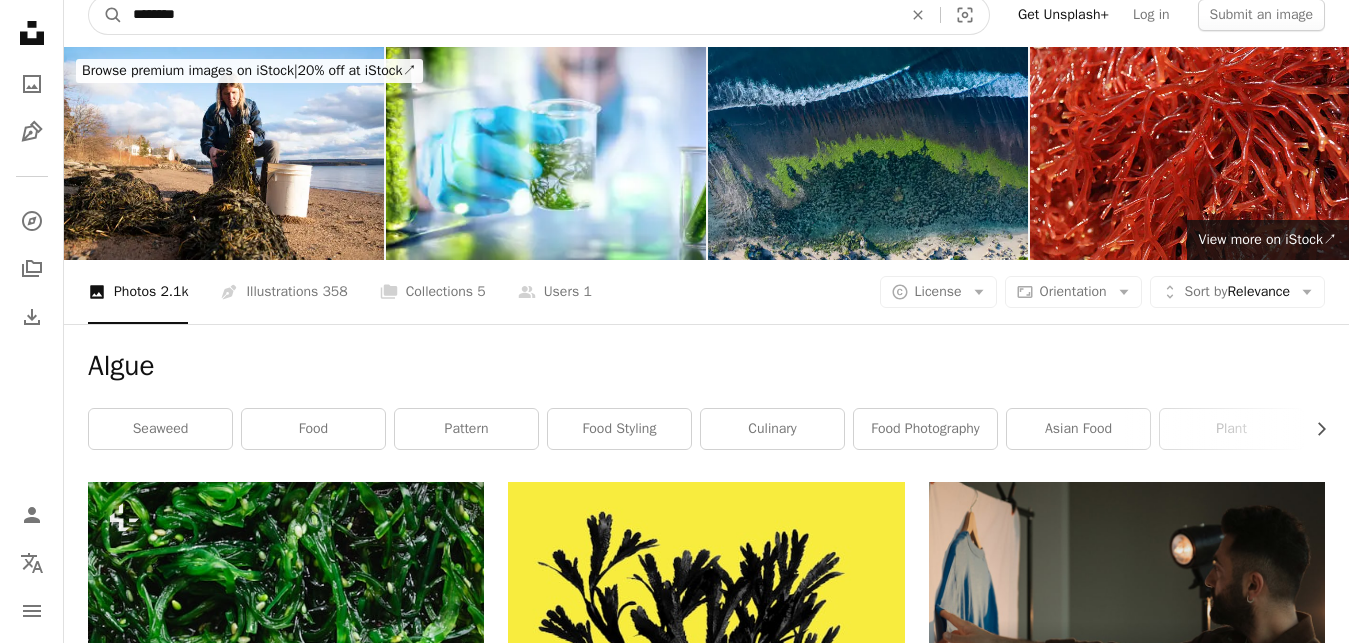 scroll, scrollTop: 0, scrollLeft: 0, axis: both 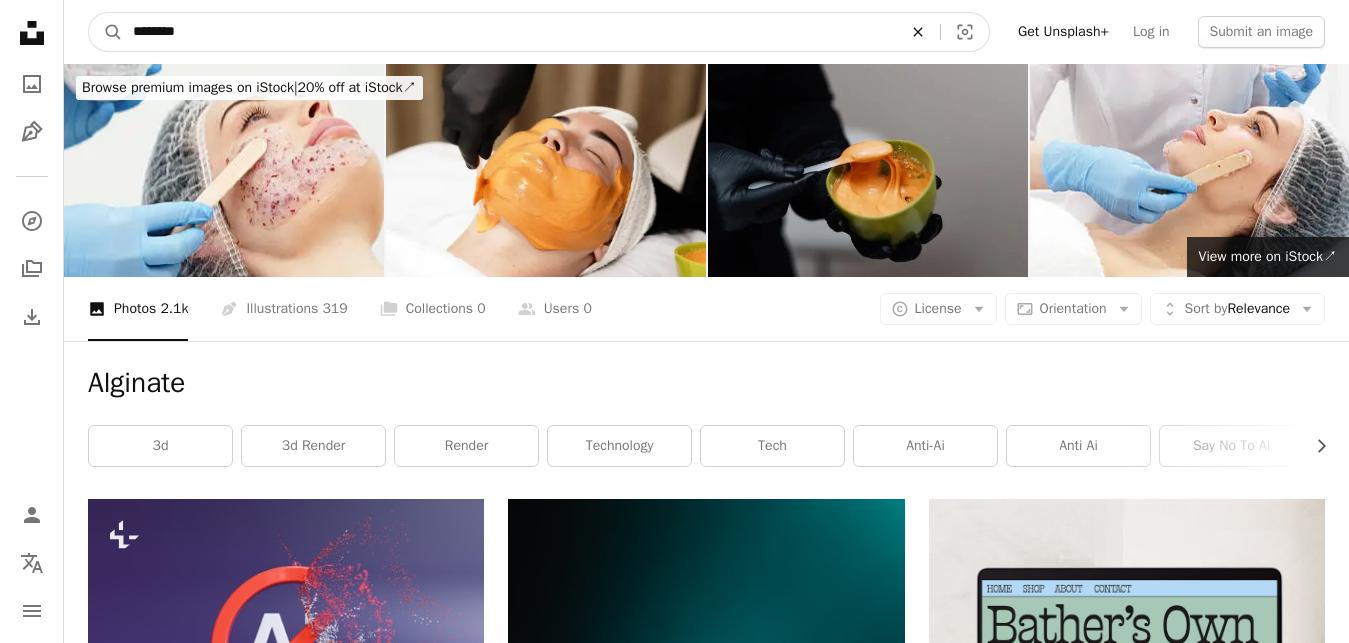 click on "An X shape" at bounding box center [918, 32] 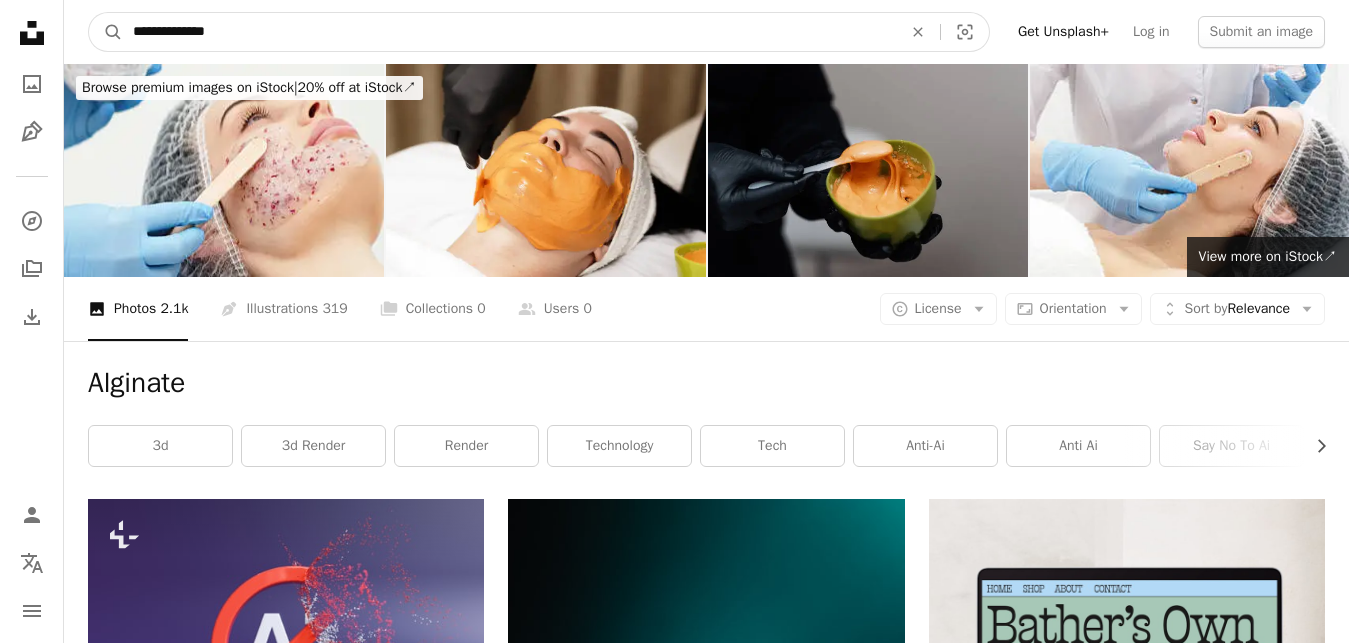 type on "**********" 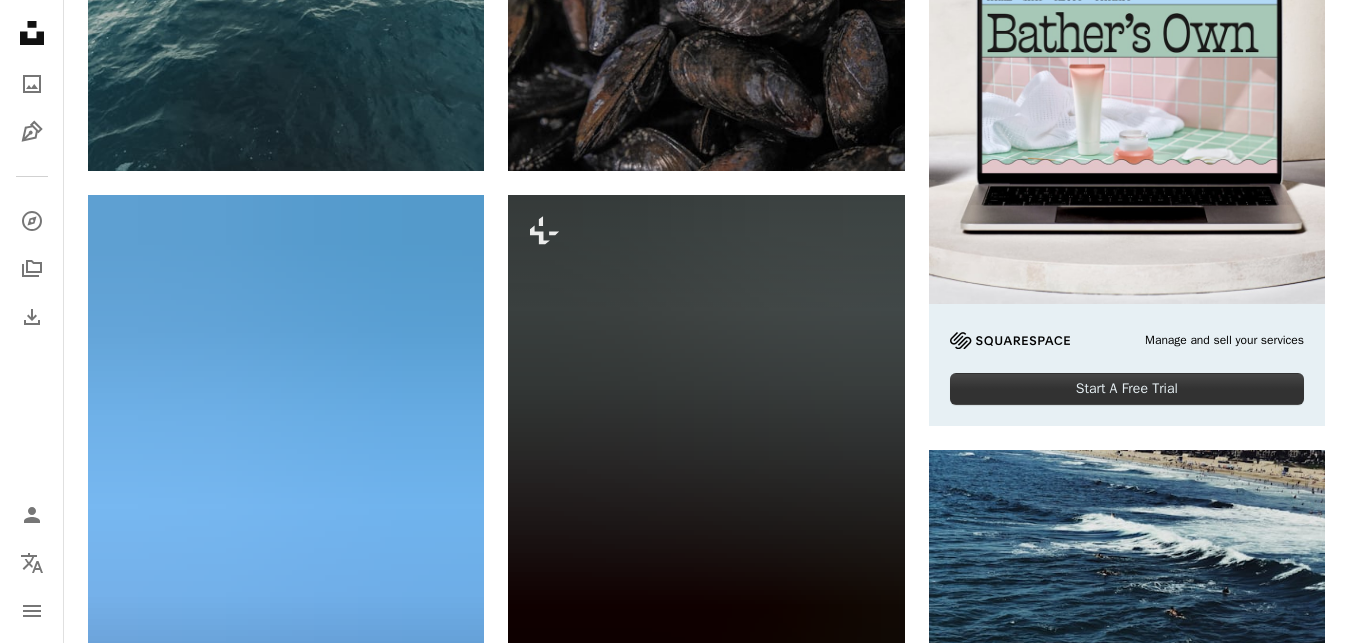 scroll, scrollTop: 757, scrollLeft: 0, axis: vertical 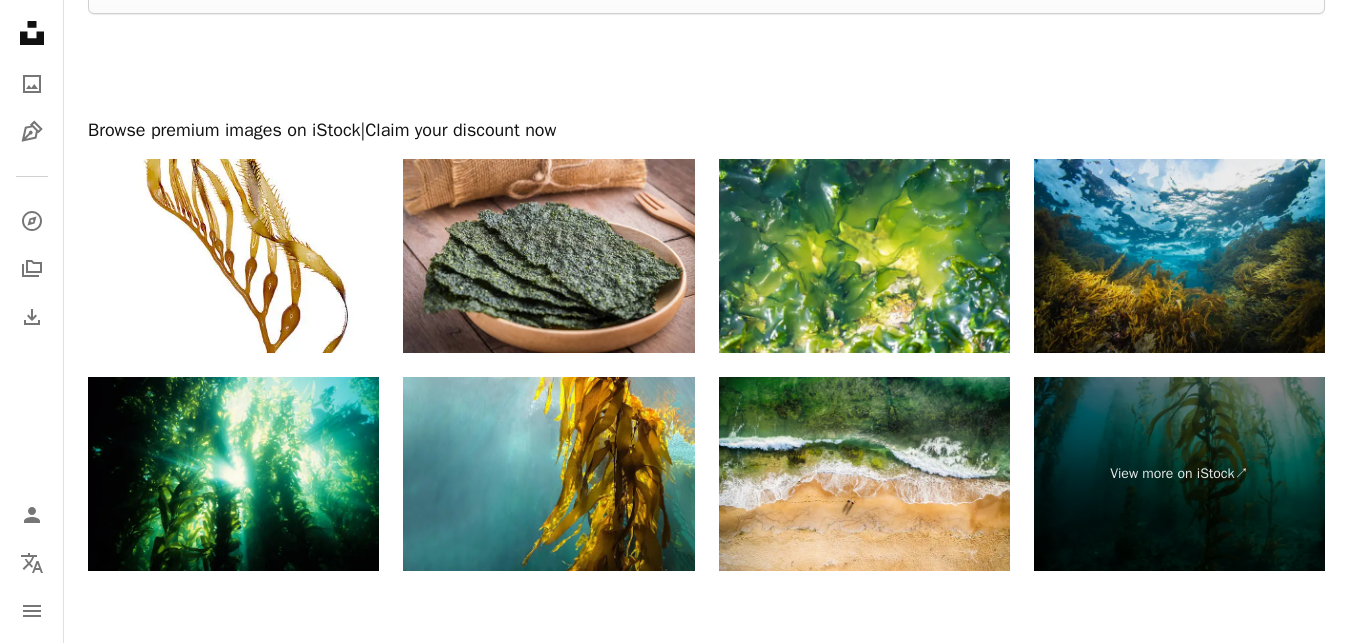 click at bounding box center (1179, 256) 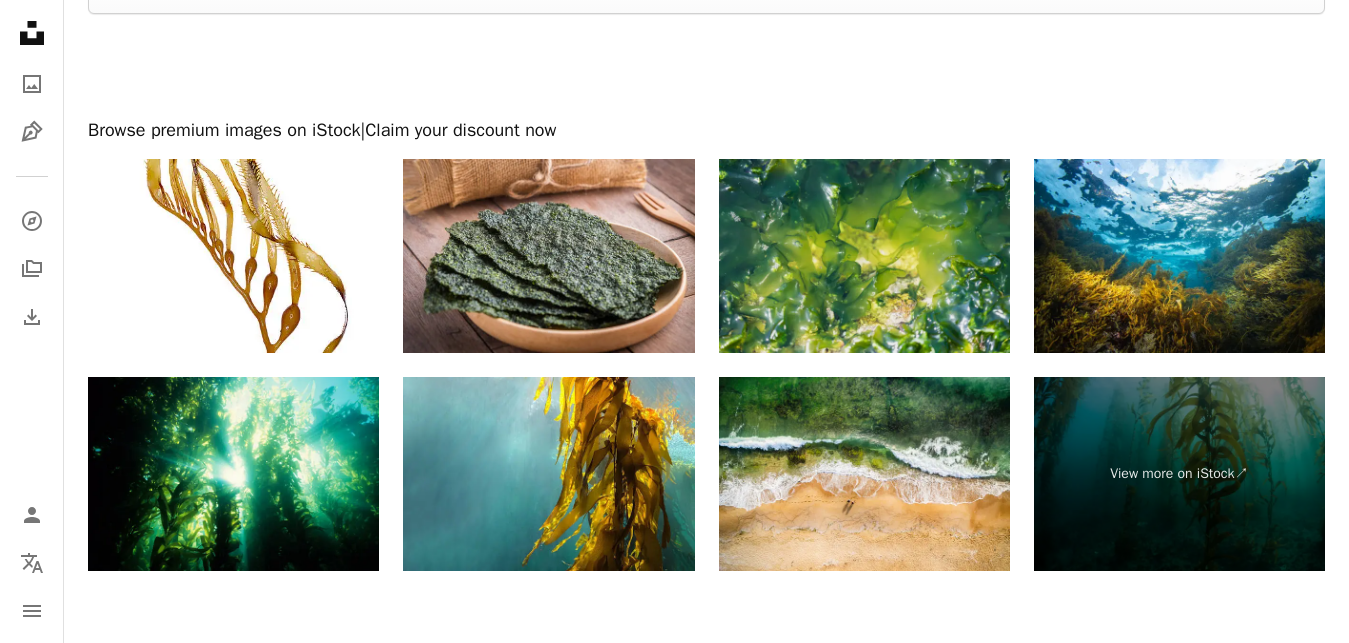 click at bounding box center (864, 256) 